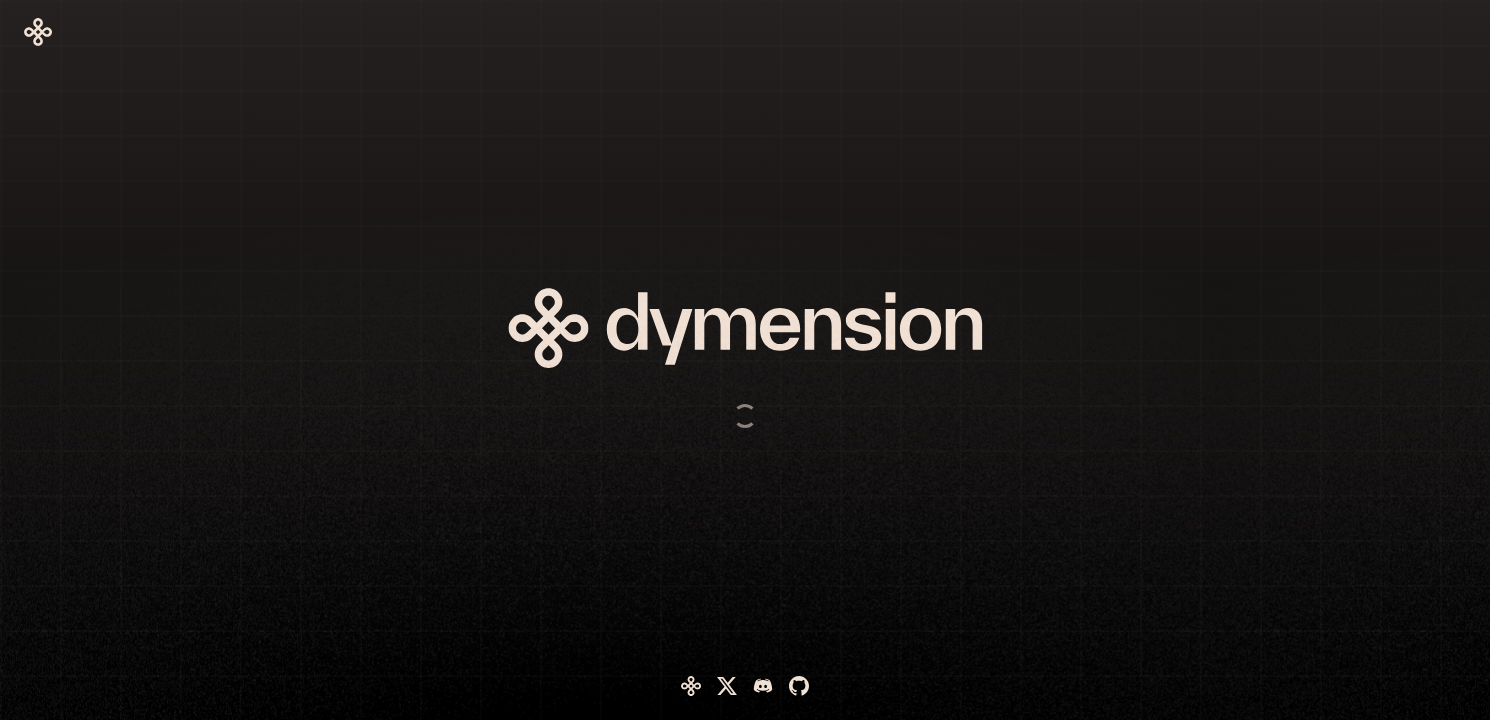 scroll, scrollTop: 0, scrollLeft: 0, axis: both 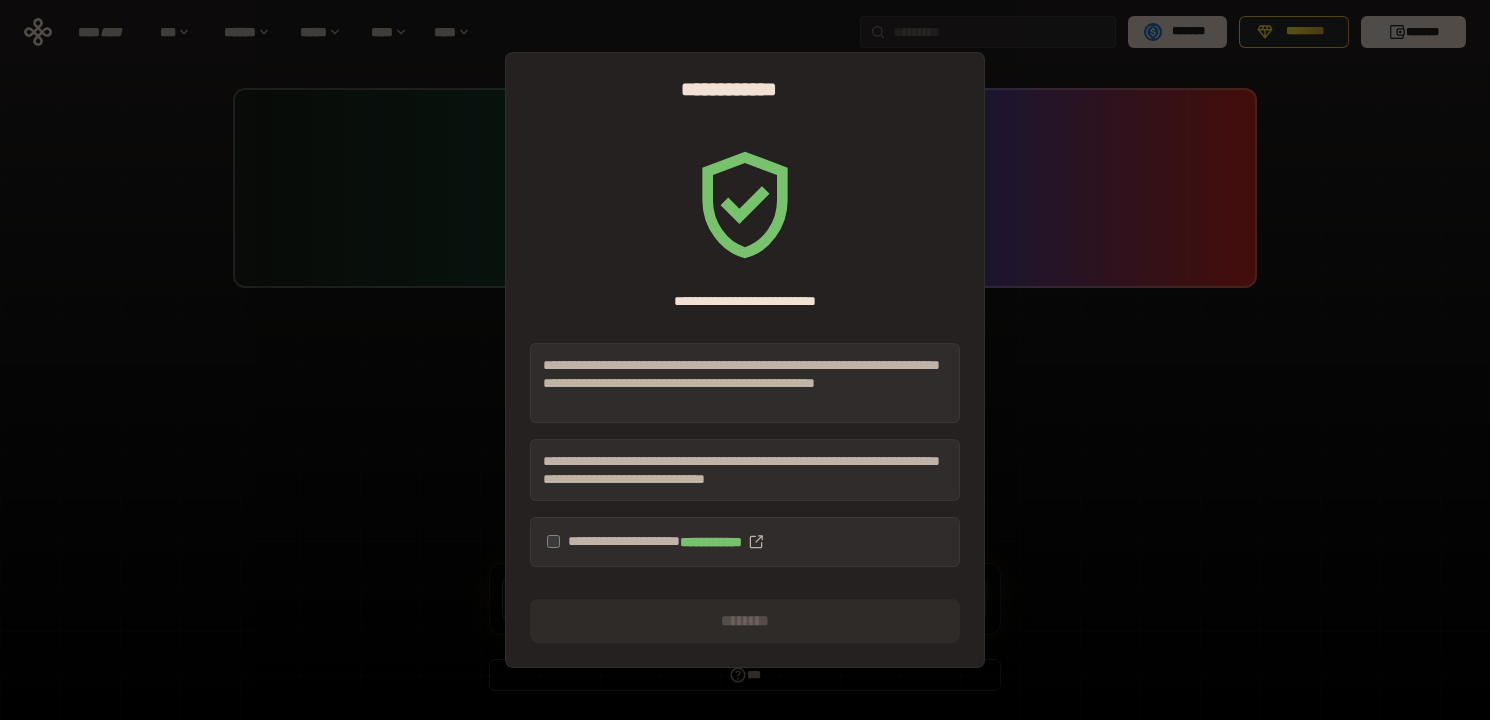 click on "**********" at bounding box center (745, 542) 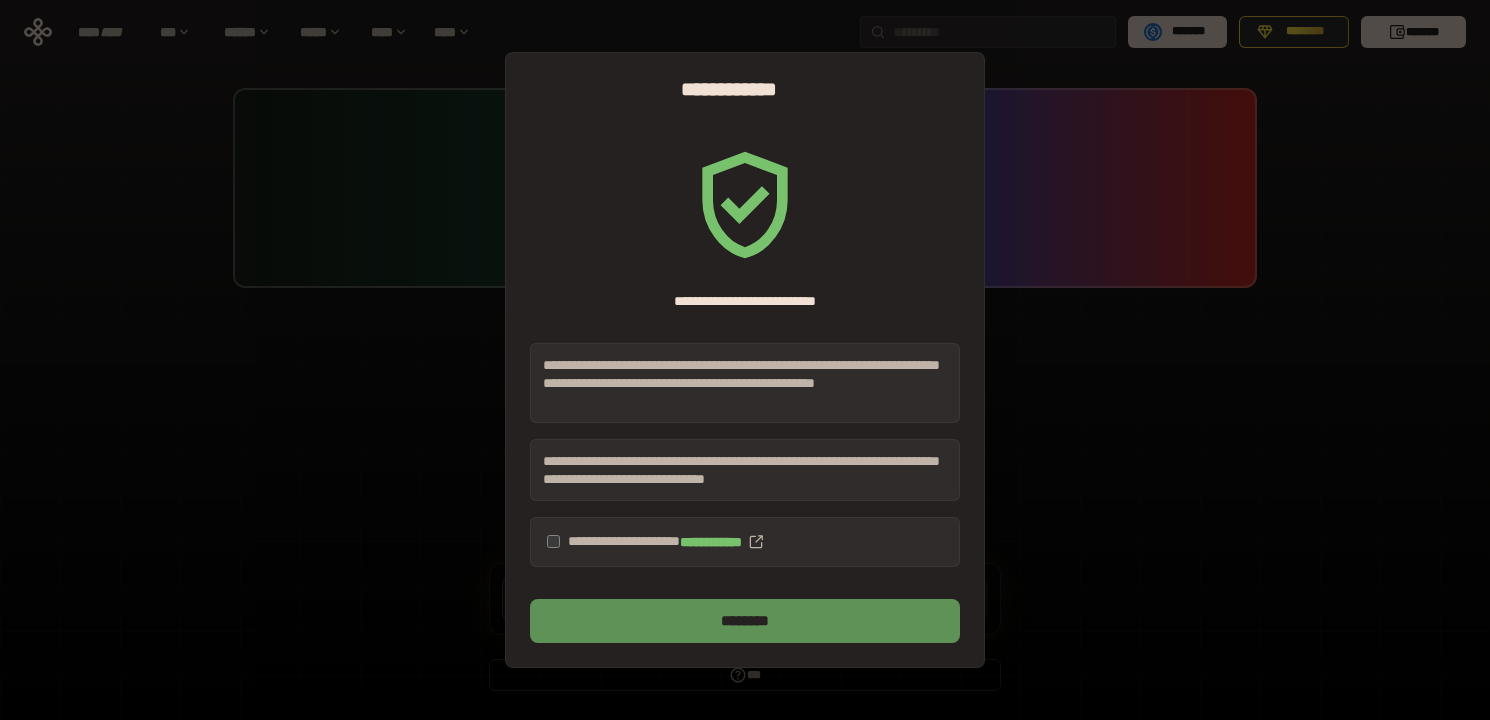 click on "********" at bounding box center [745, 621] 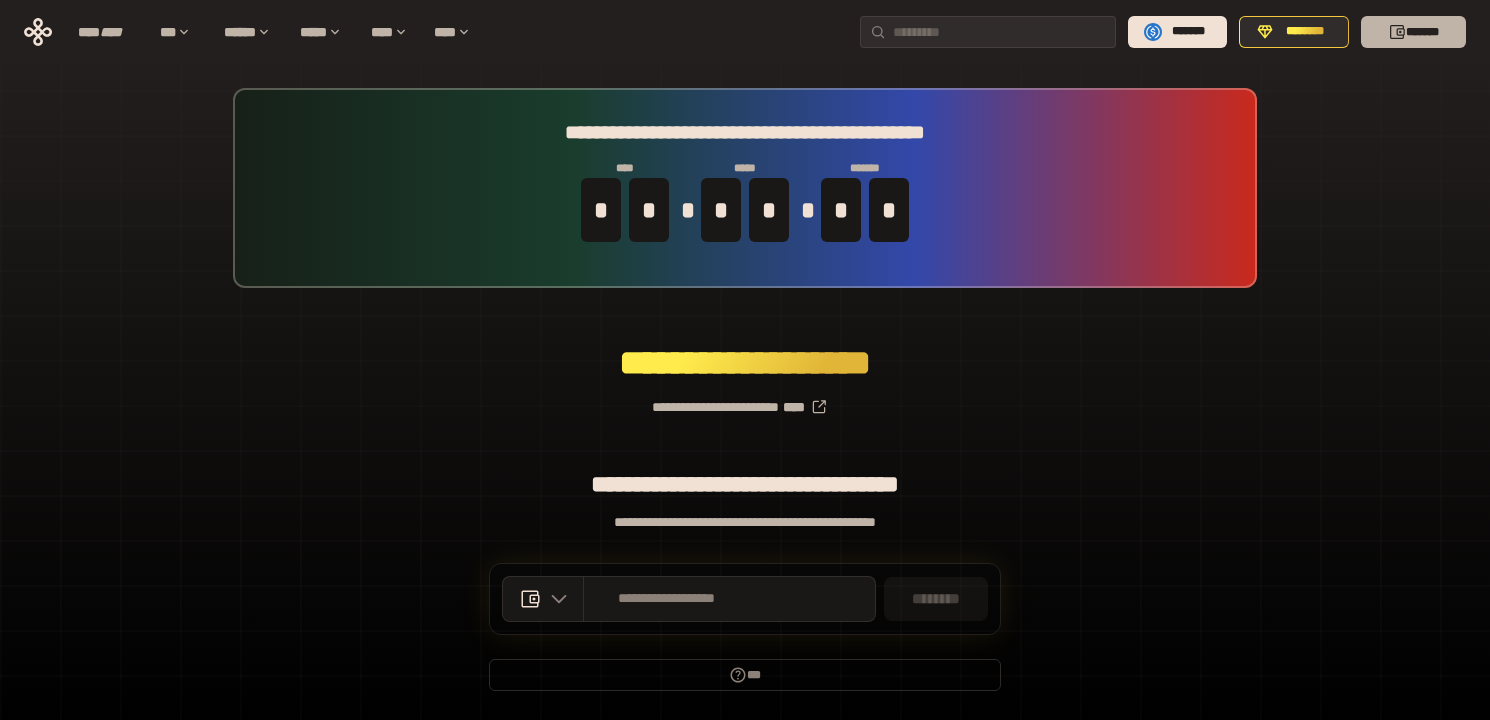 click on "*******" at bounding box center [1413, 32] 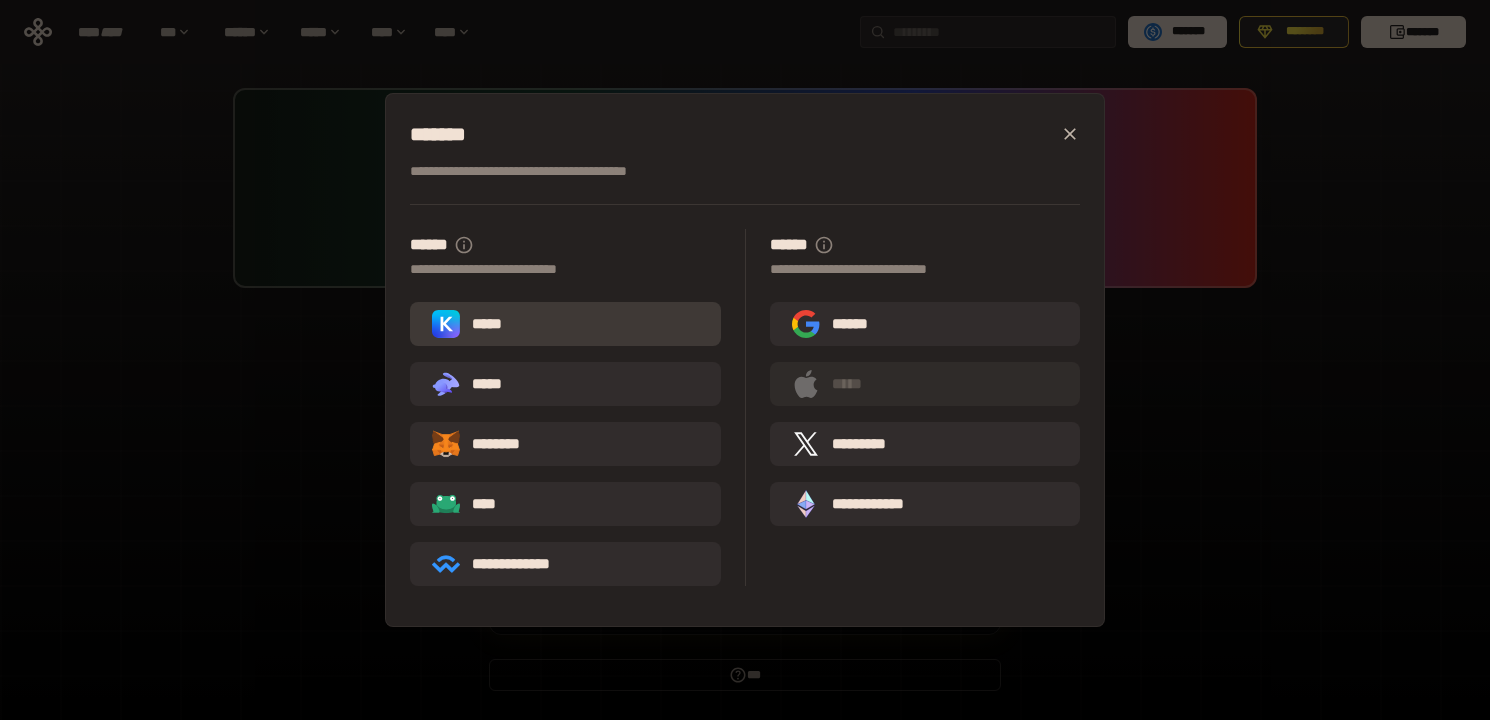 click on "*****" at bounding box center (565, 324) 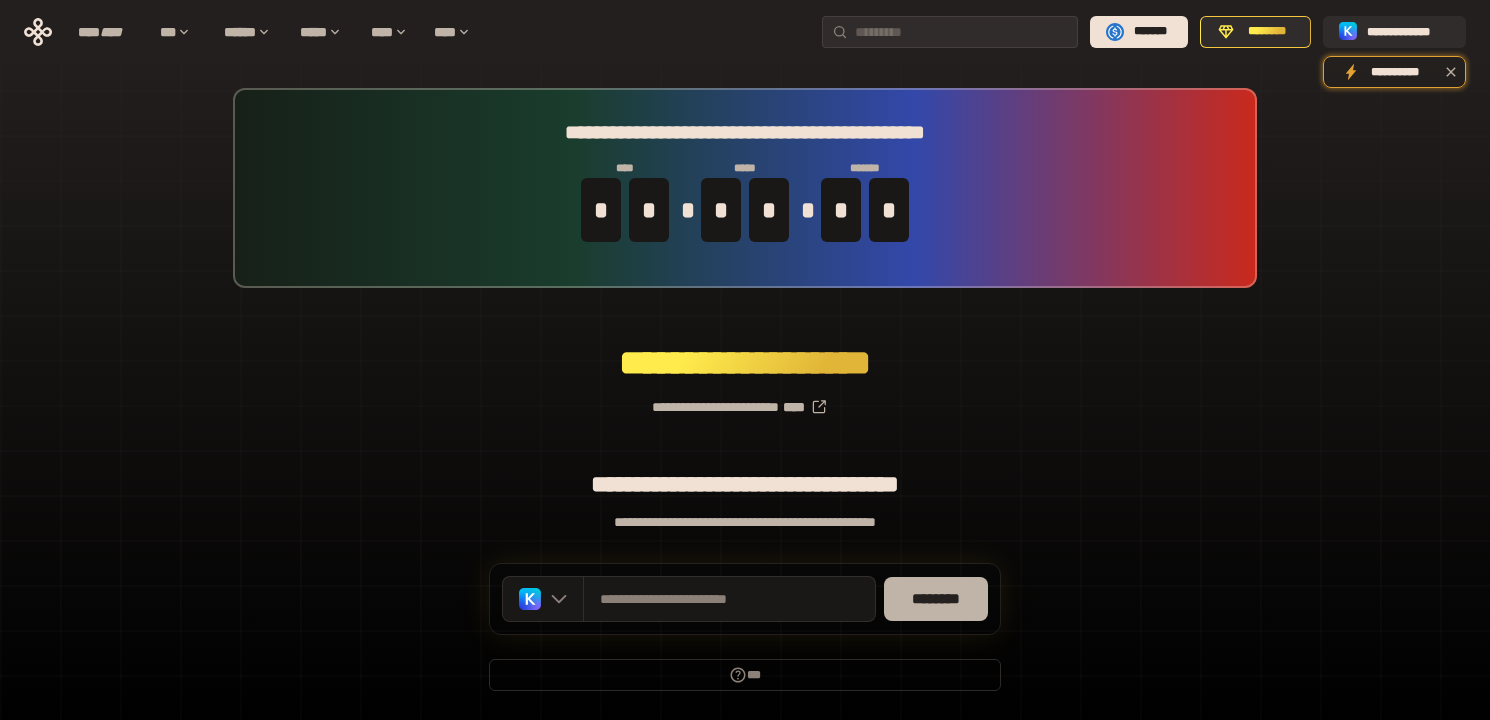 click on "********" at bounding box center [936, 599] 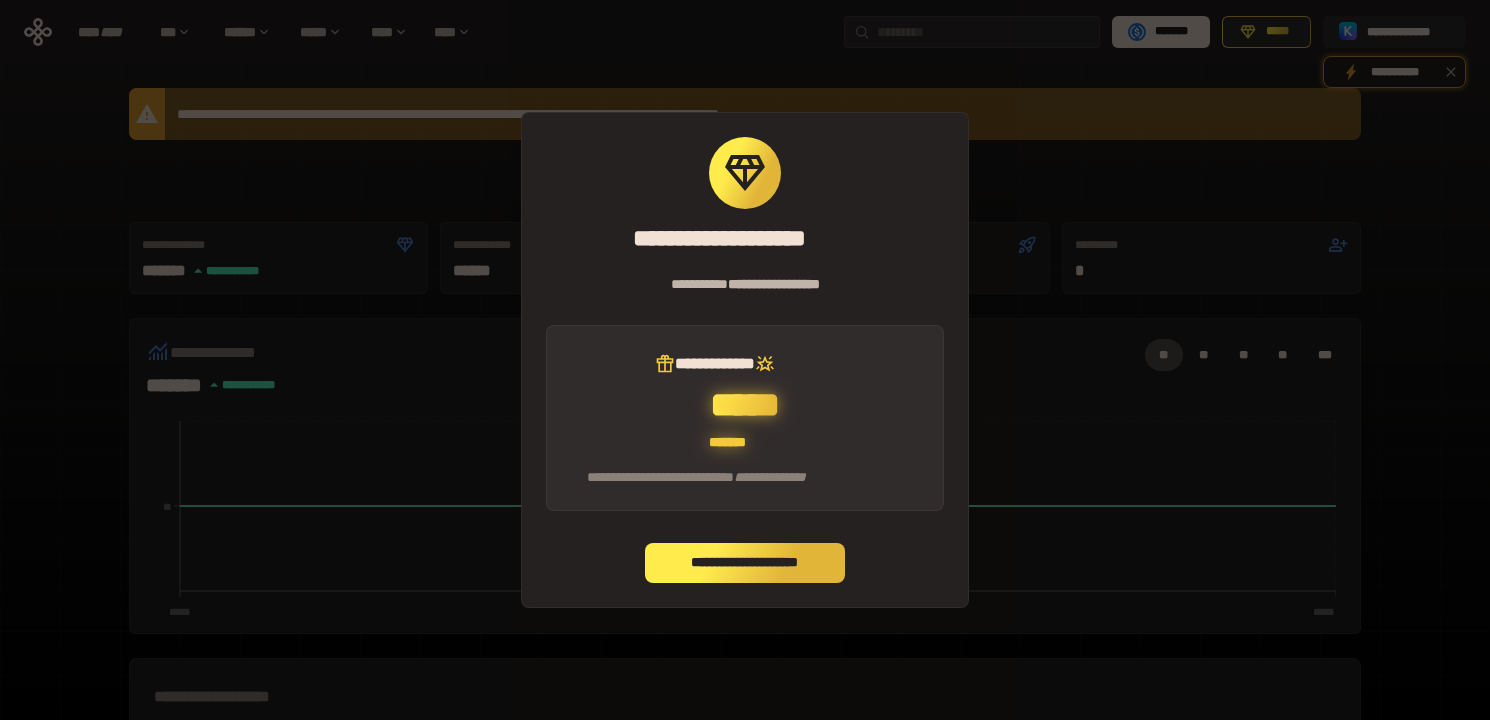 click on "**********" at bounding box center [745, 563] 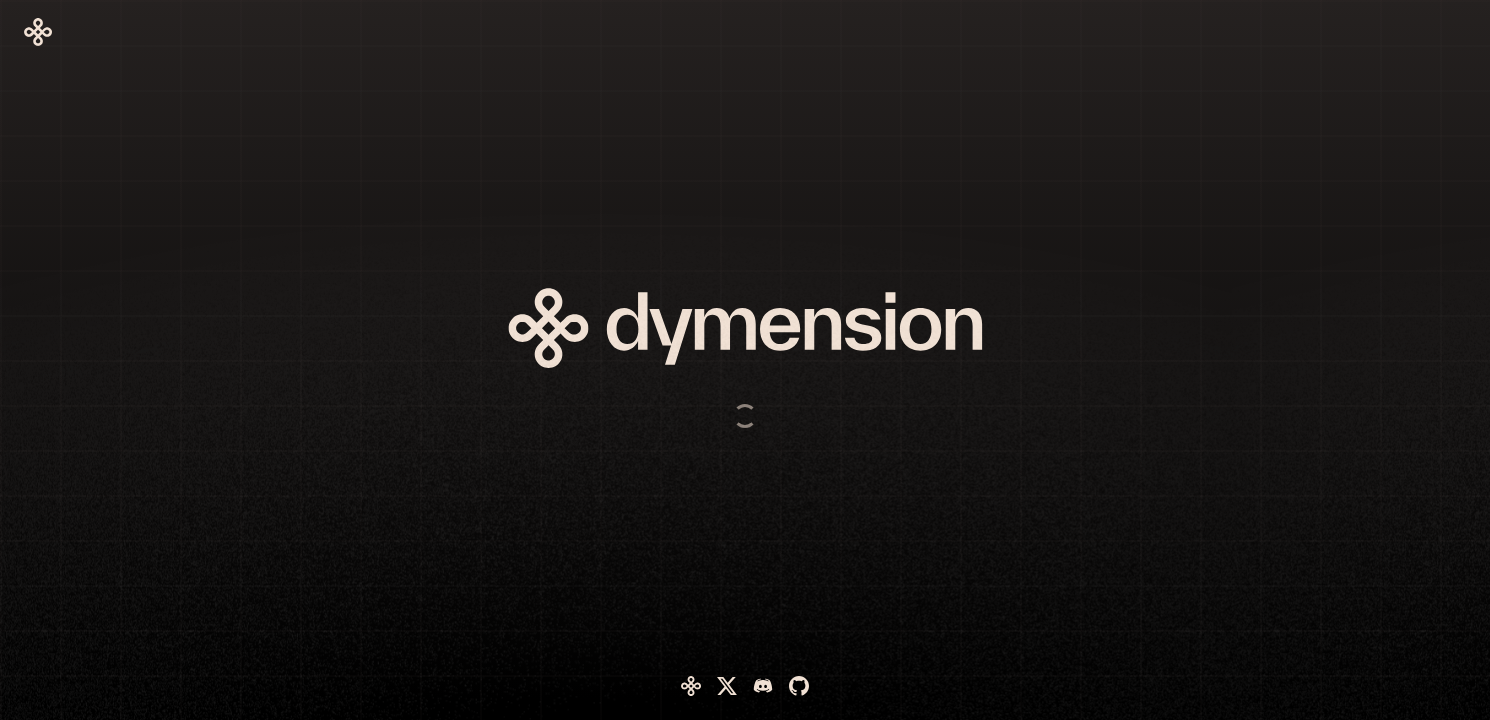 scroll, scrollTop: 0, scrollLeft: 0, axis: both 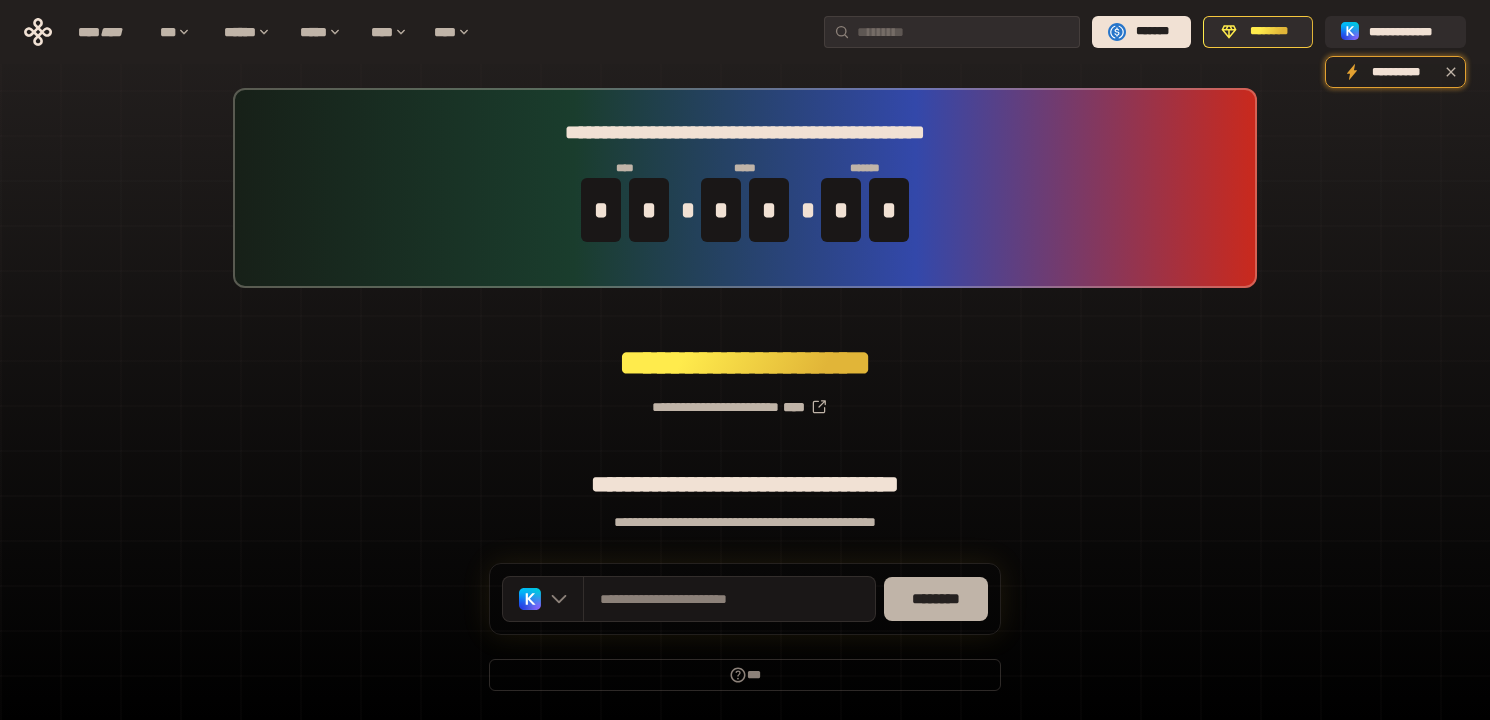 click on "********" at bounding box center (936, 599) 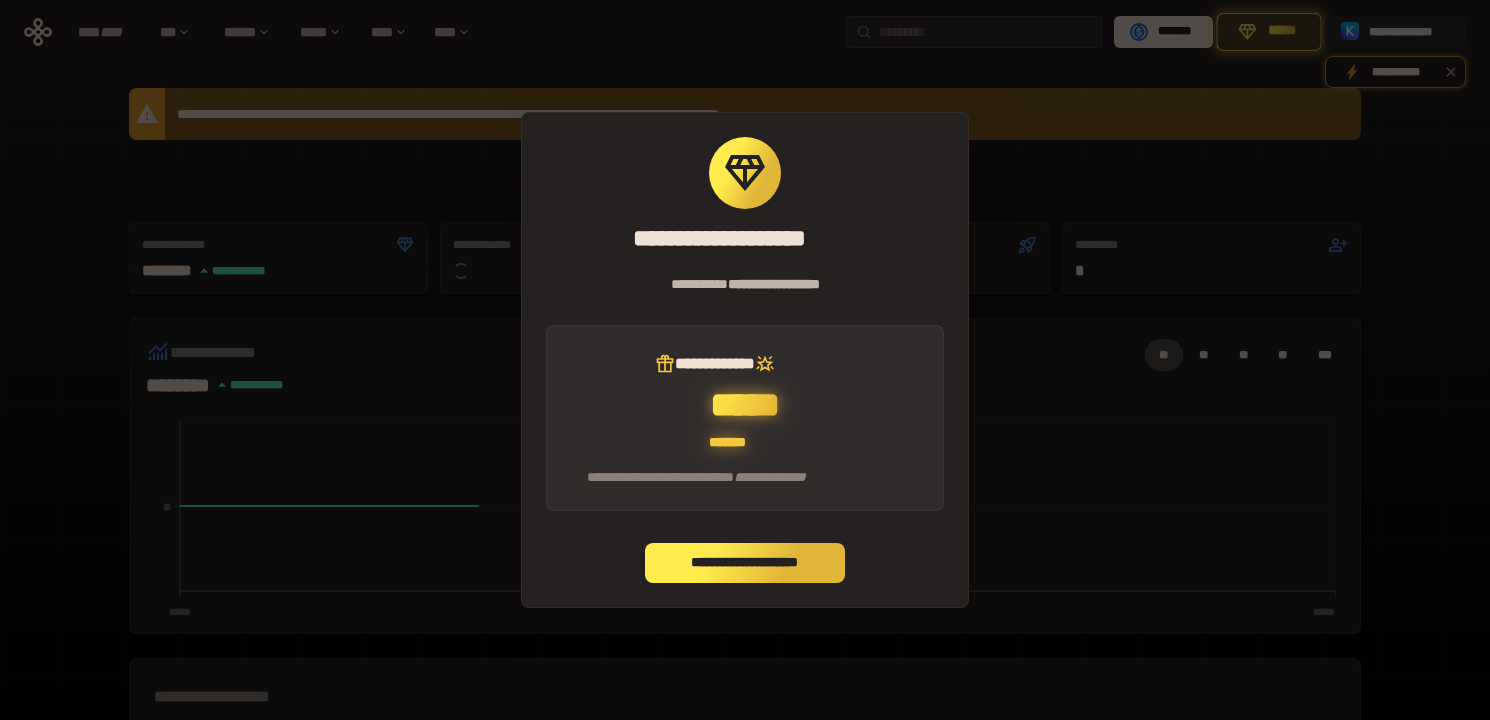 click on "**********" at bounding box center (745, 563) 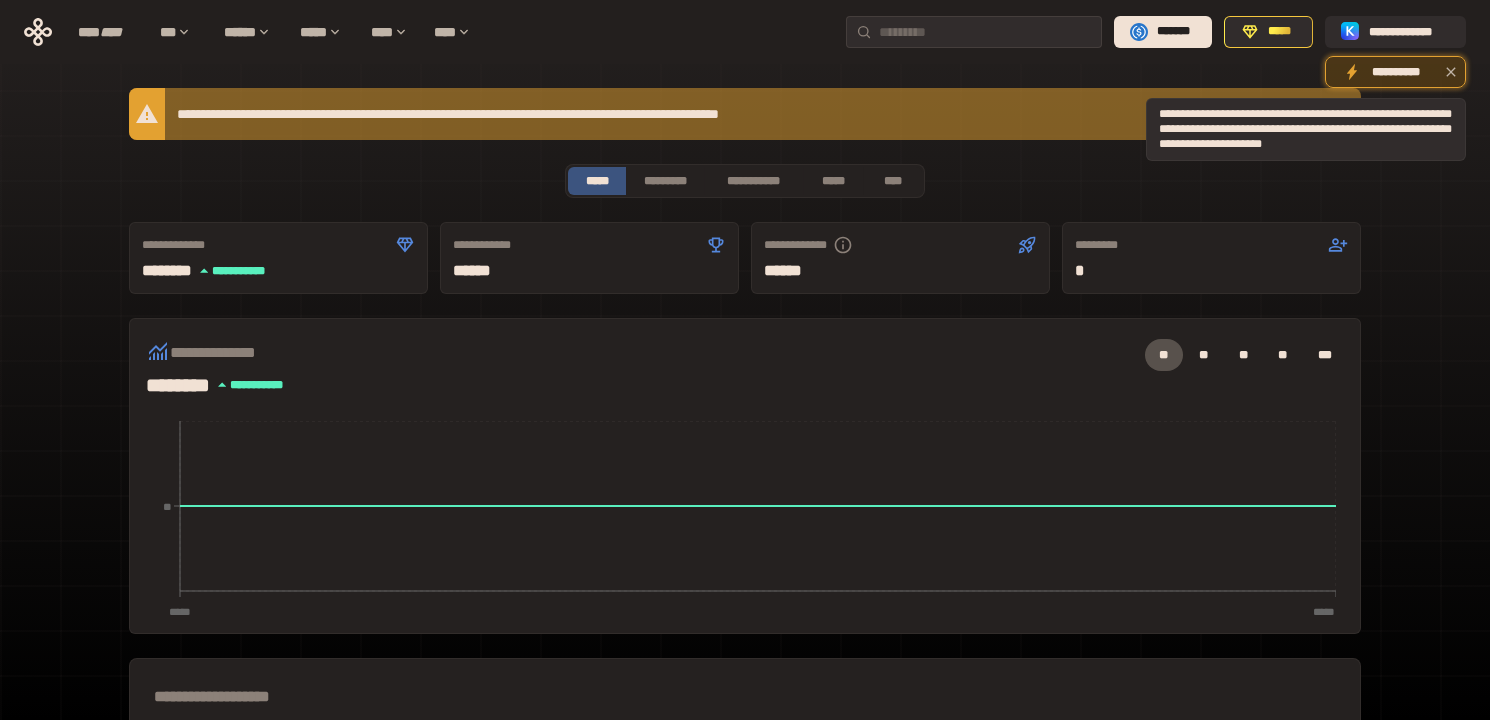 click 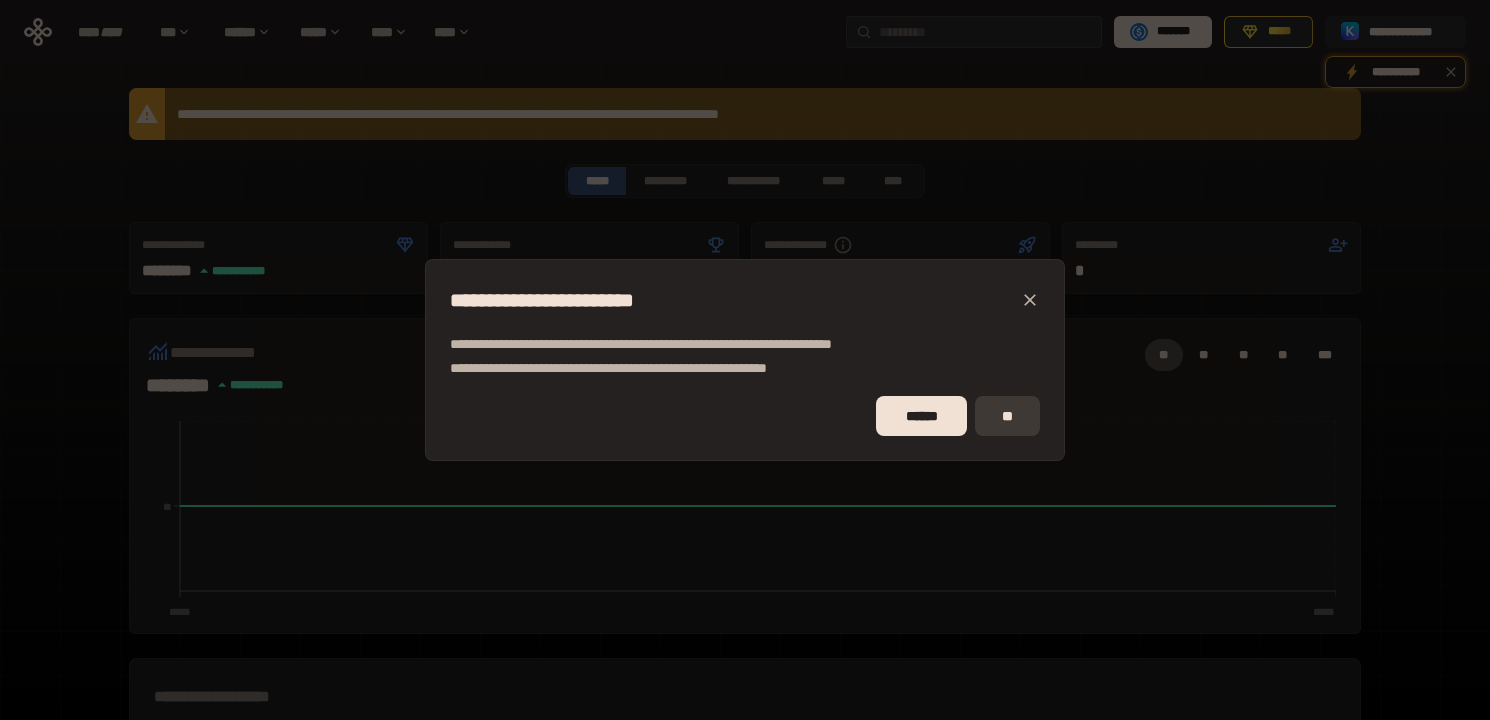 click on "**" at bounding box center (1007, 416) 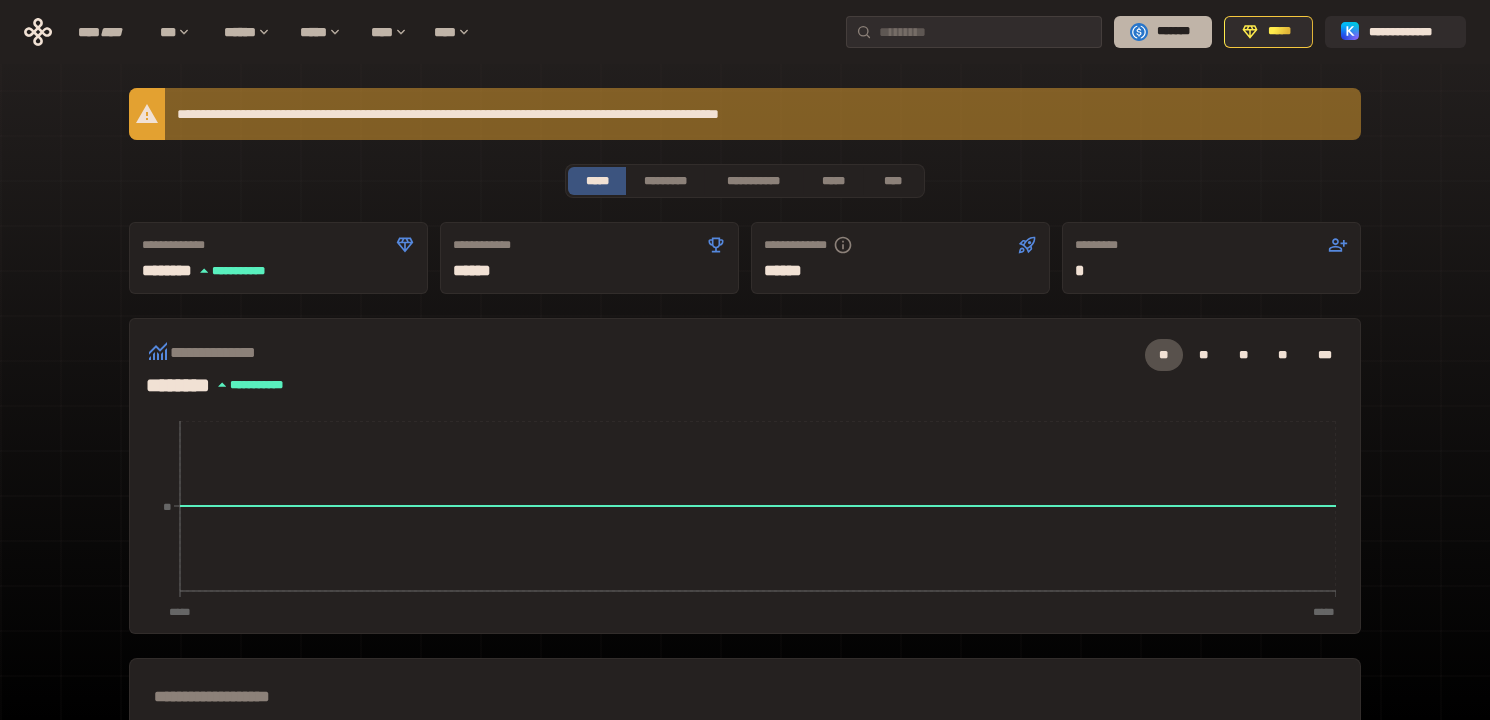 click on "*******" at bounding box center [1163, 32] 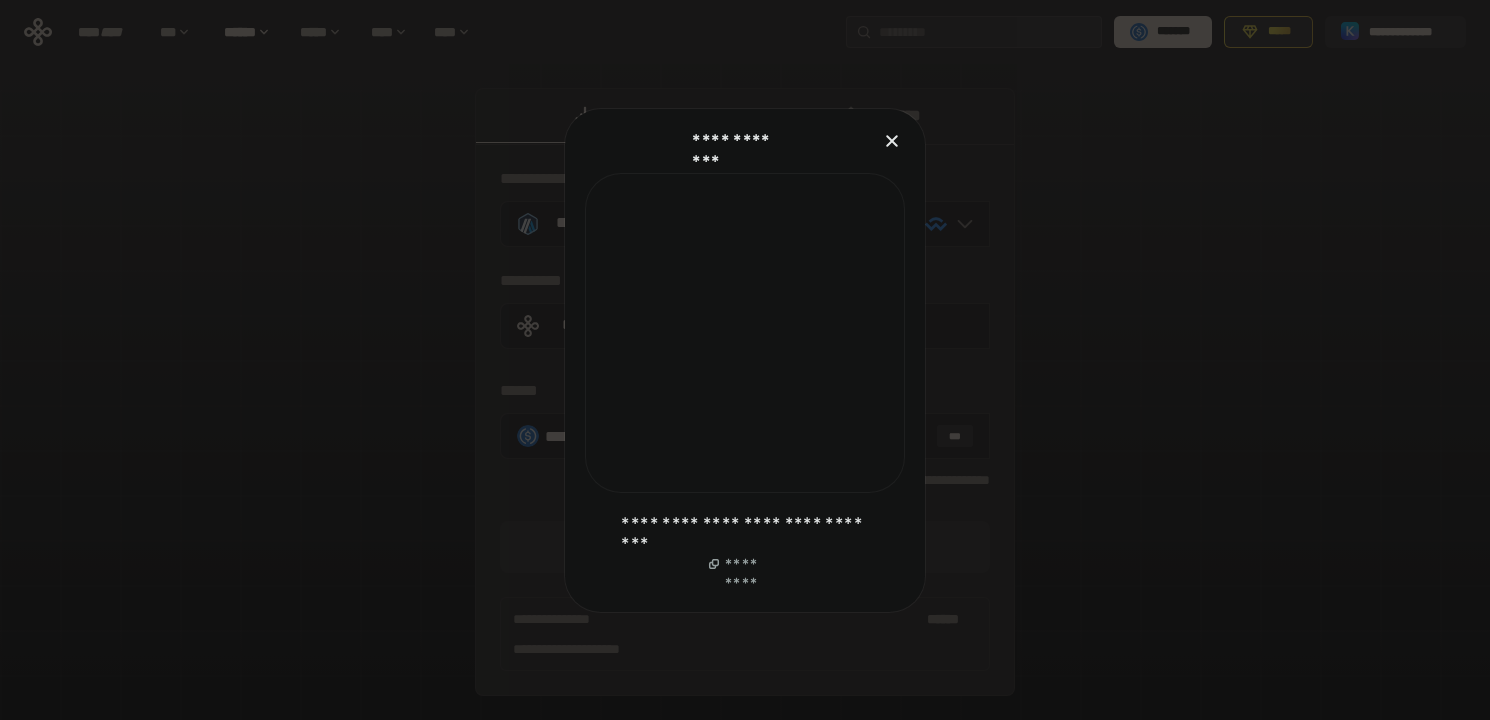 click at bounding box center (745, 360) 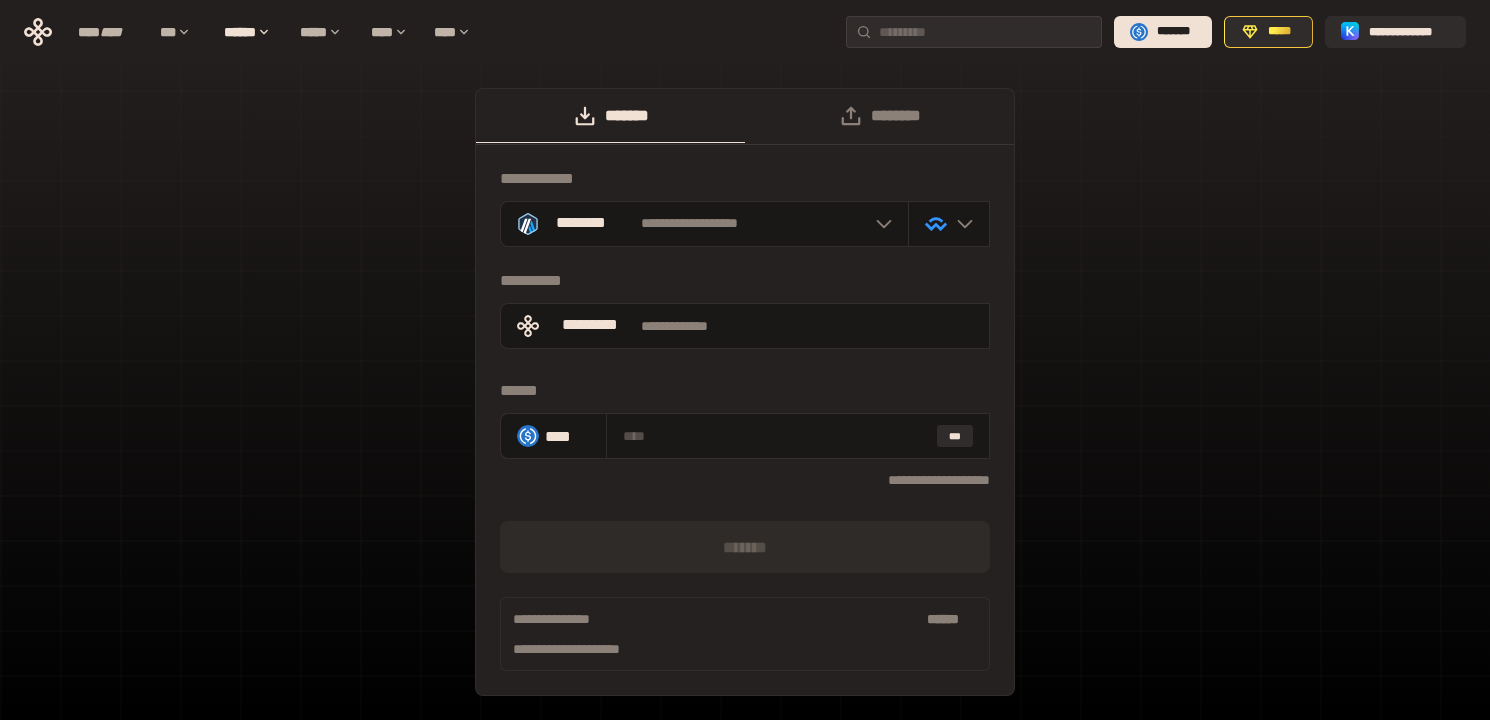 click on "**********" at bounding box center [745, 402] 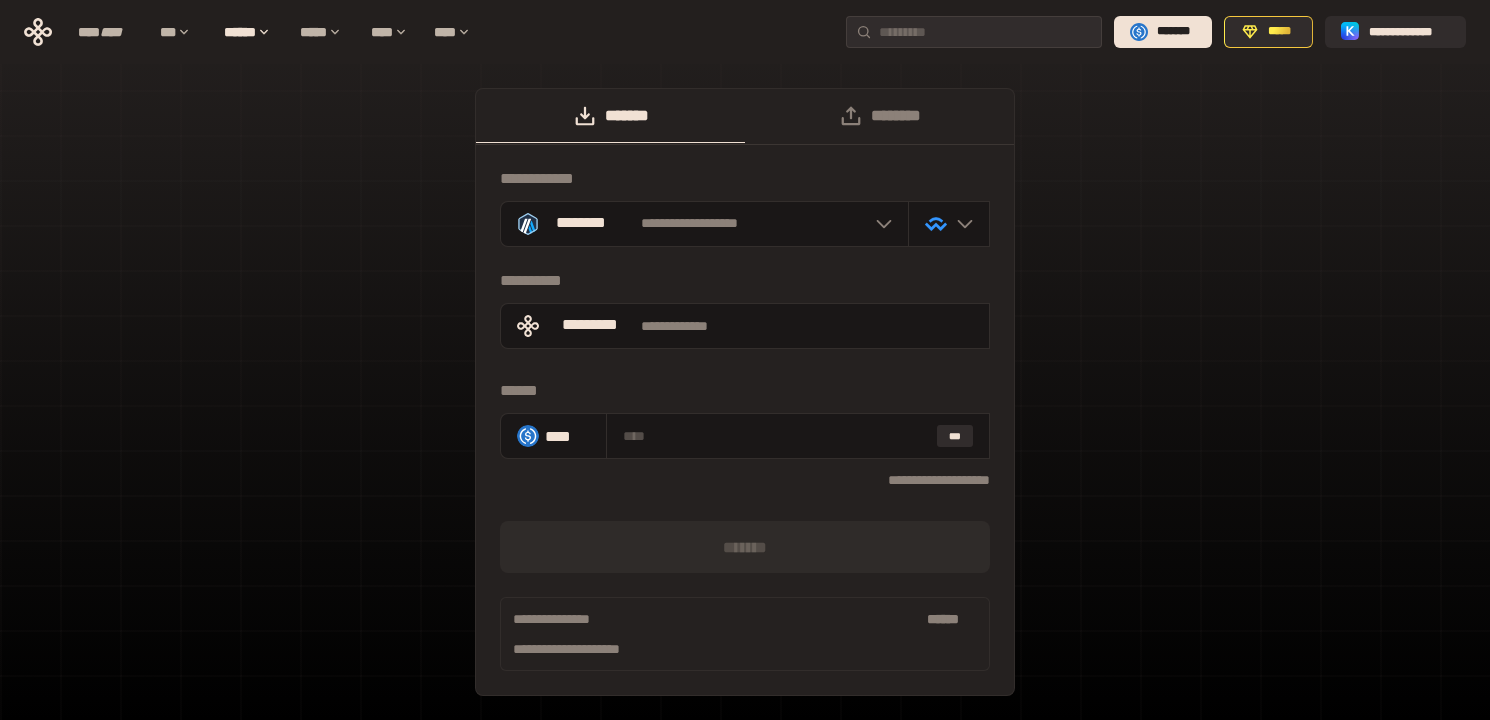 click on "**********" at bounding box center [745, 402] 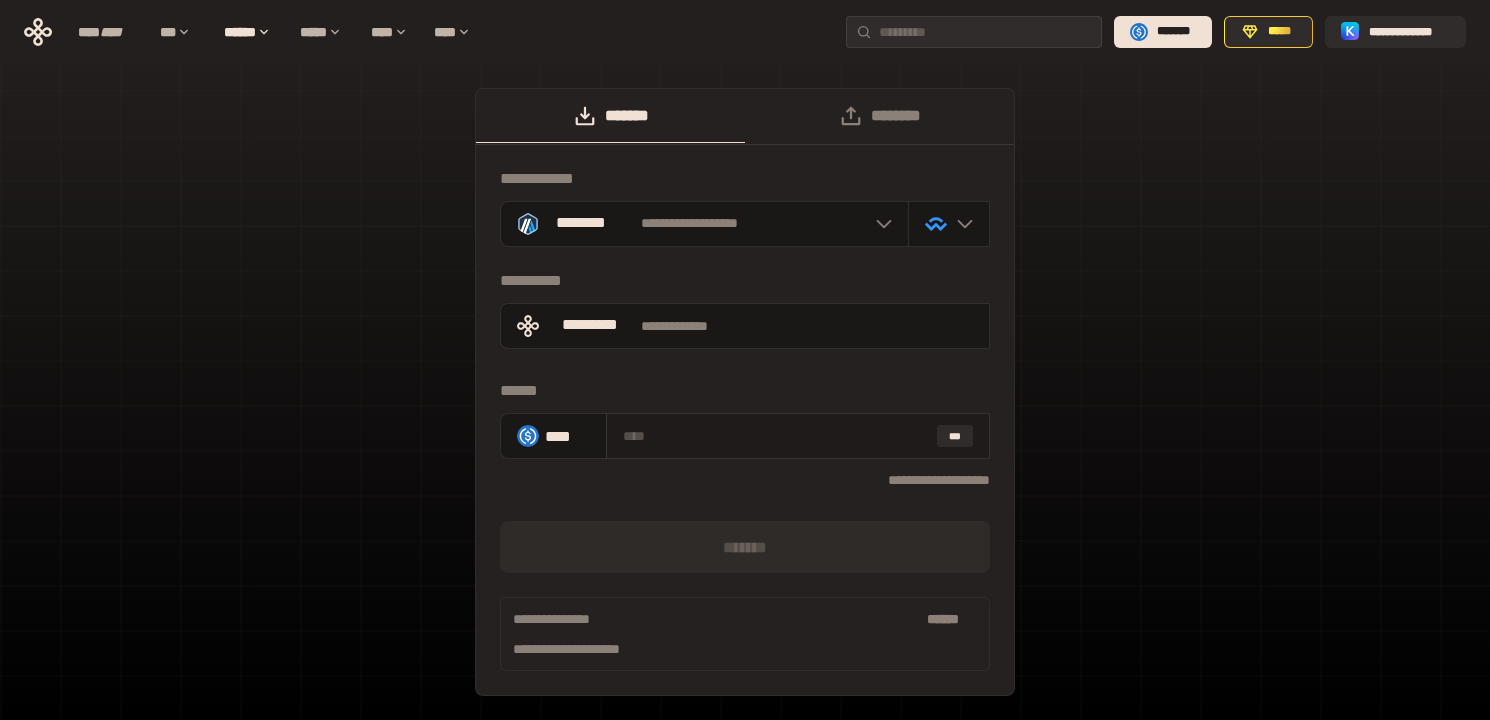scroll, scrollTop: 68, scrollLeft: 0, axis: vertical 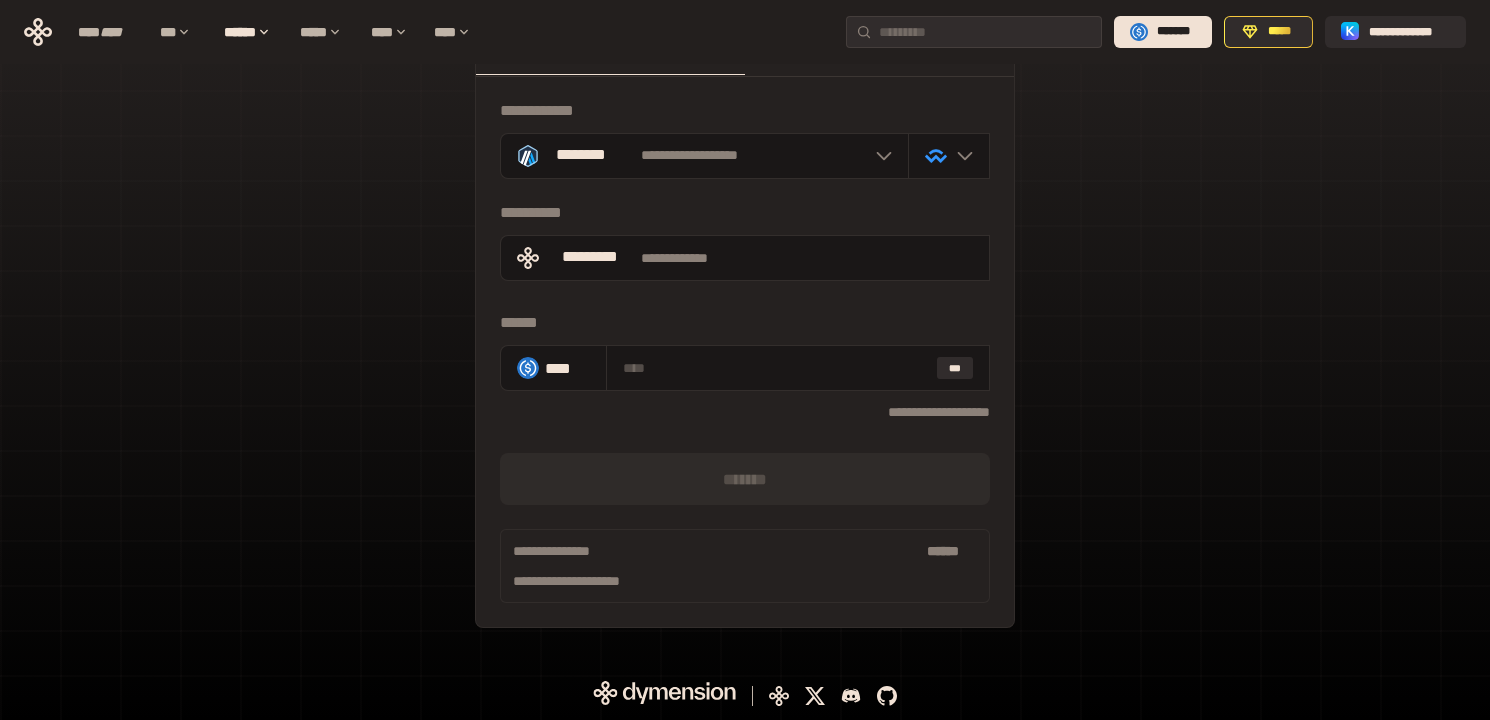 click on "**********" at bounding box center [745, 334] 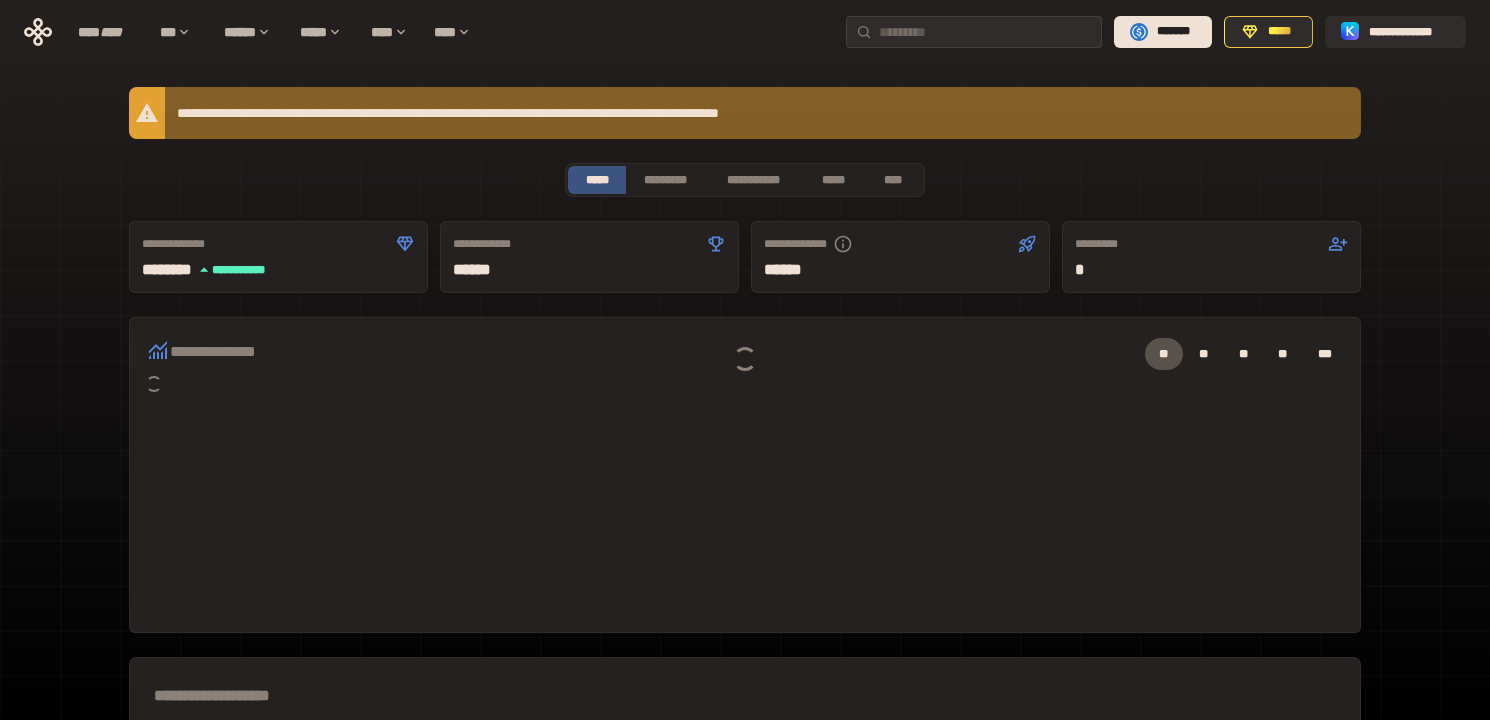 scroll, scrollTop: 0, scrollLeft: 0, axis: both 